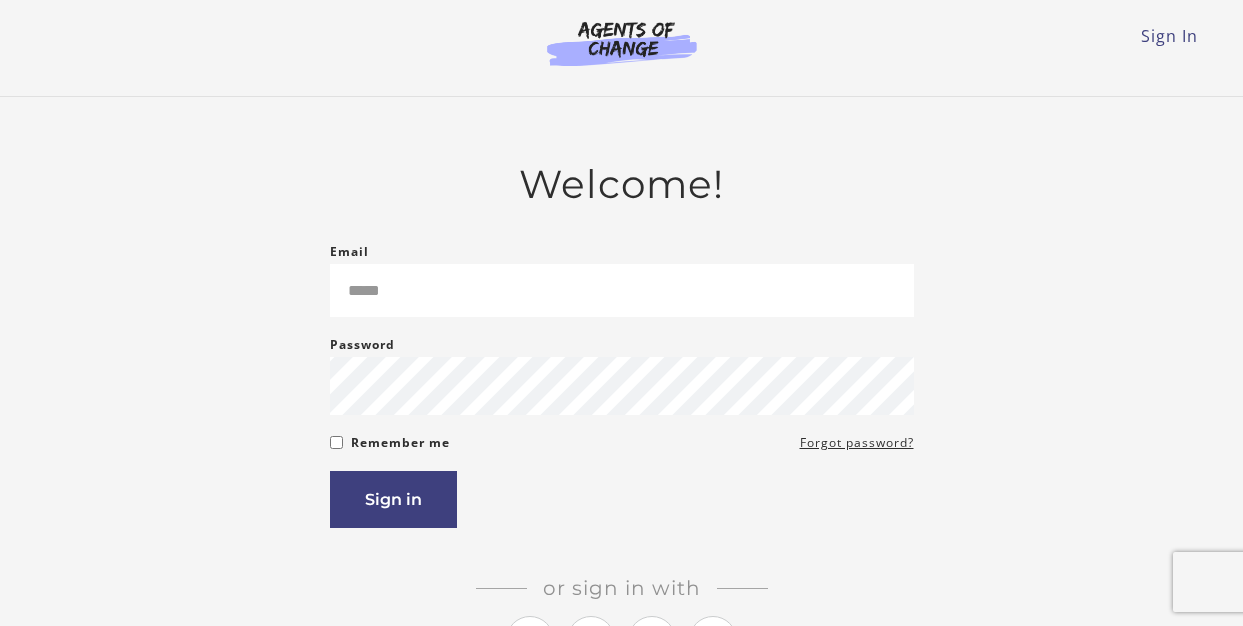 scroll, scrollTop: 0, scrollLeft: 0, axis: both 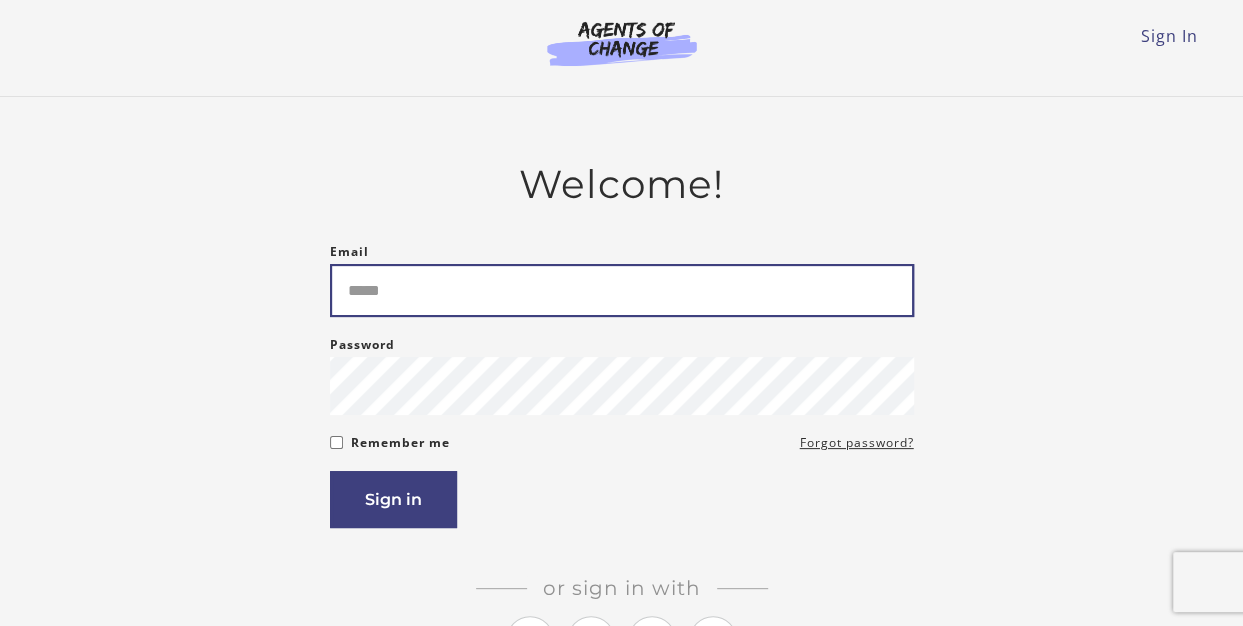 click on "Email" at bounding box center (622, 290) 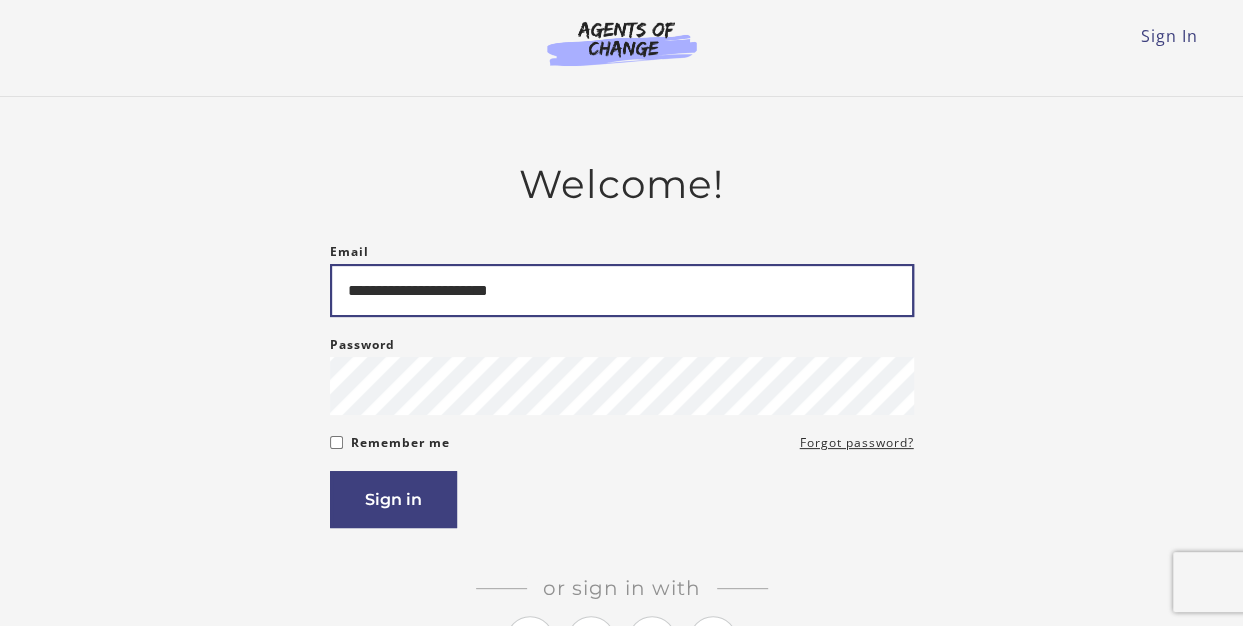 type on "**********" 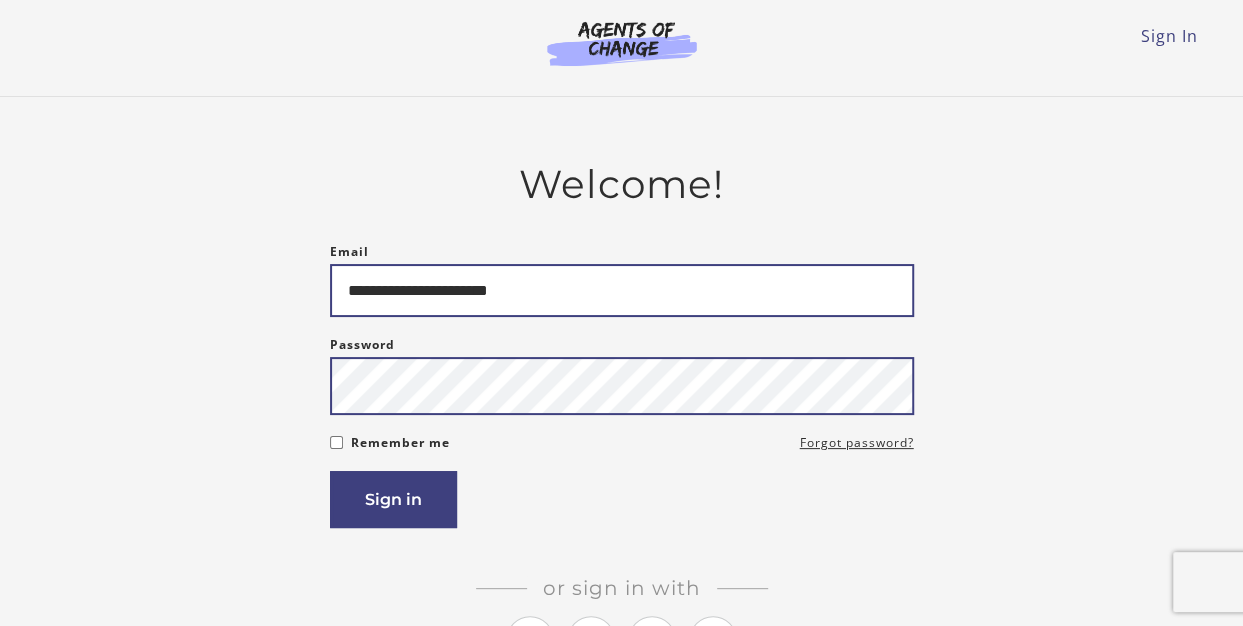 click on "Sign in" at bounding box center (393, 499) 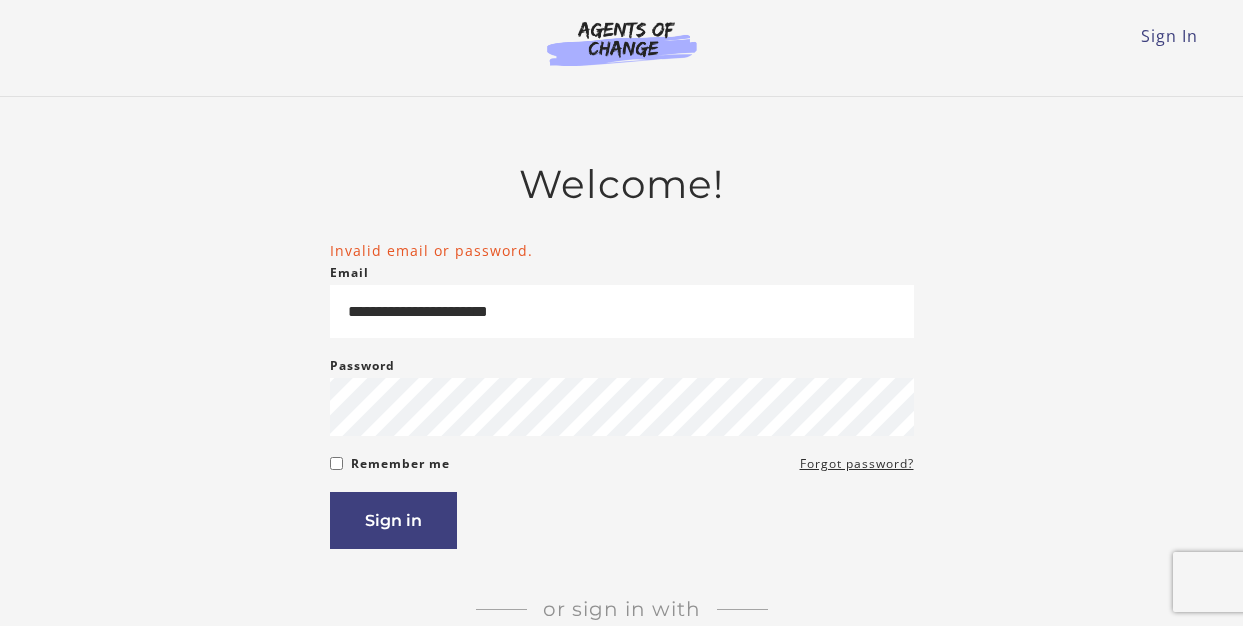 scroll, scrollTop: 0, scrollLeft: 0, axis: both 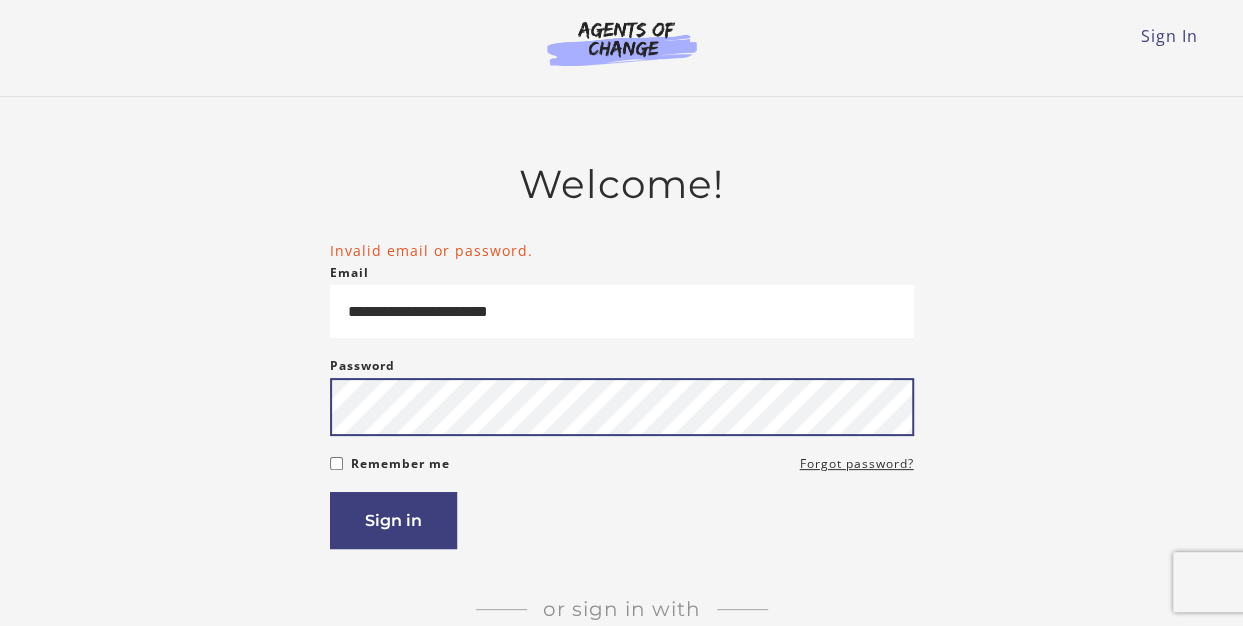 click on "Sign in" at bounding box center [393, 520] 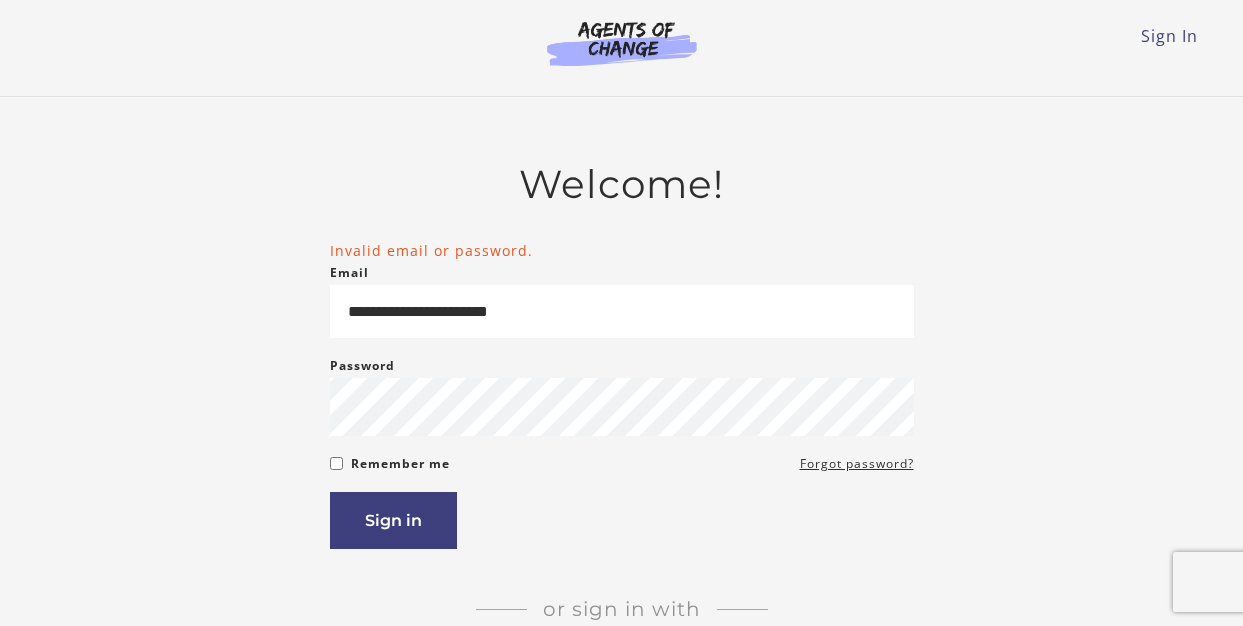 scroll, scrollTop: 0, scrollLeft: 0, axis: both 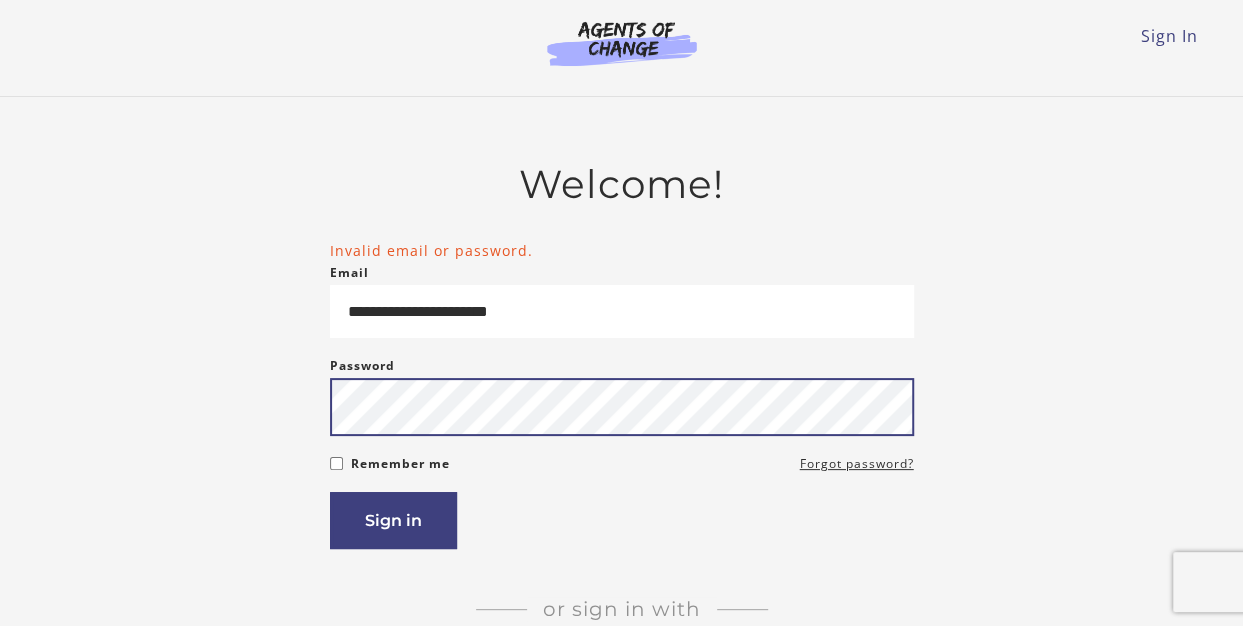 click on "Sign in" at bounding box center (393, 520) 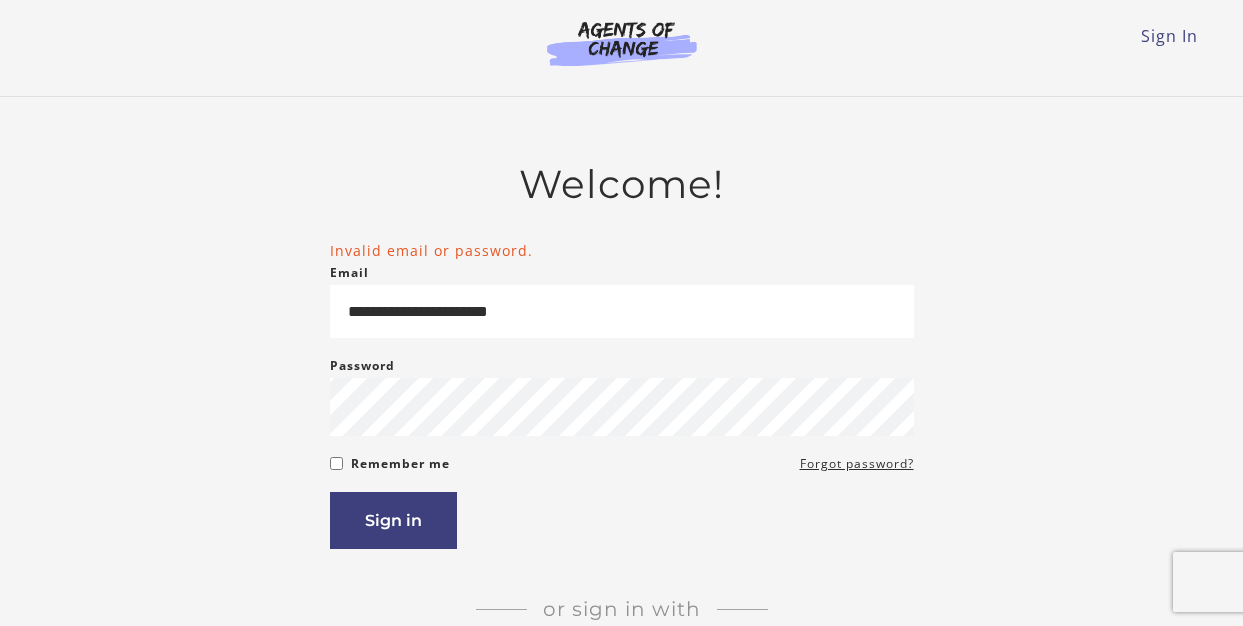scroll, scrollTop: 0, scrollLeft: 0, axis: both 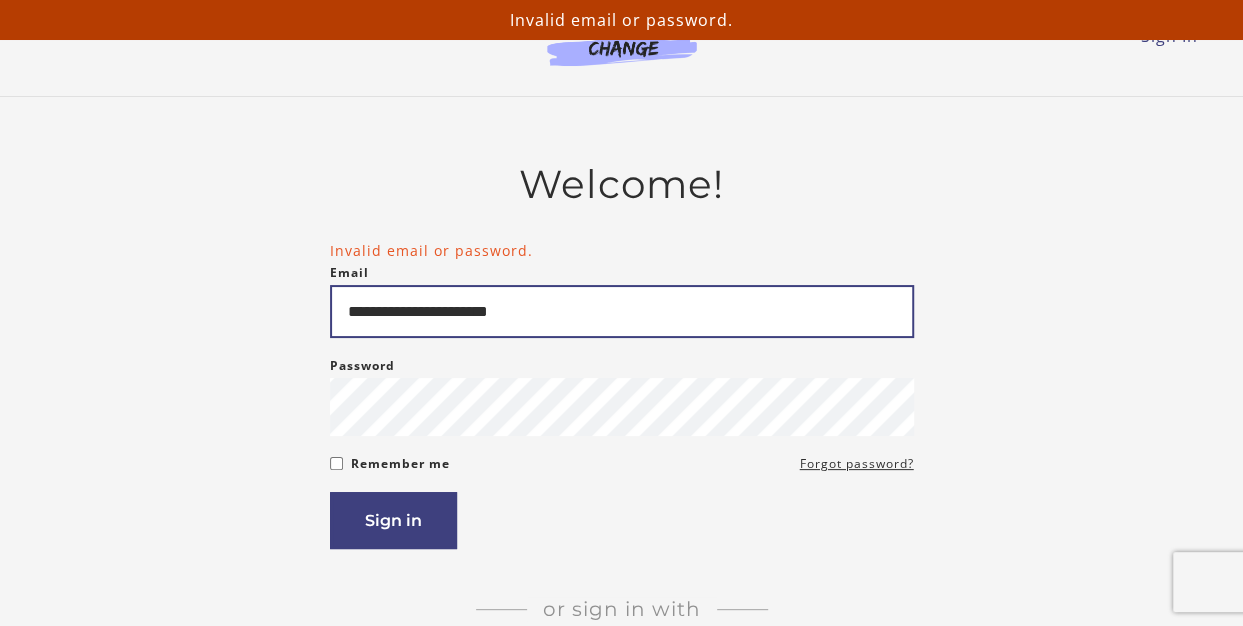 drag, startPoint x: 553, startPoint y: 325, endPoint x: 175, endPoint y: 305, distance: 378.52872 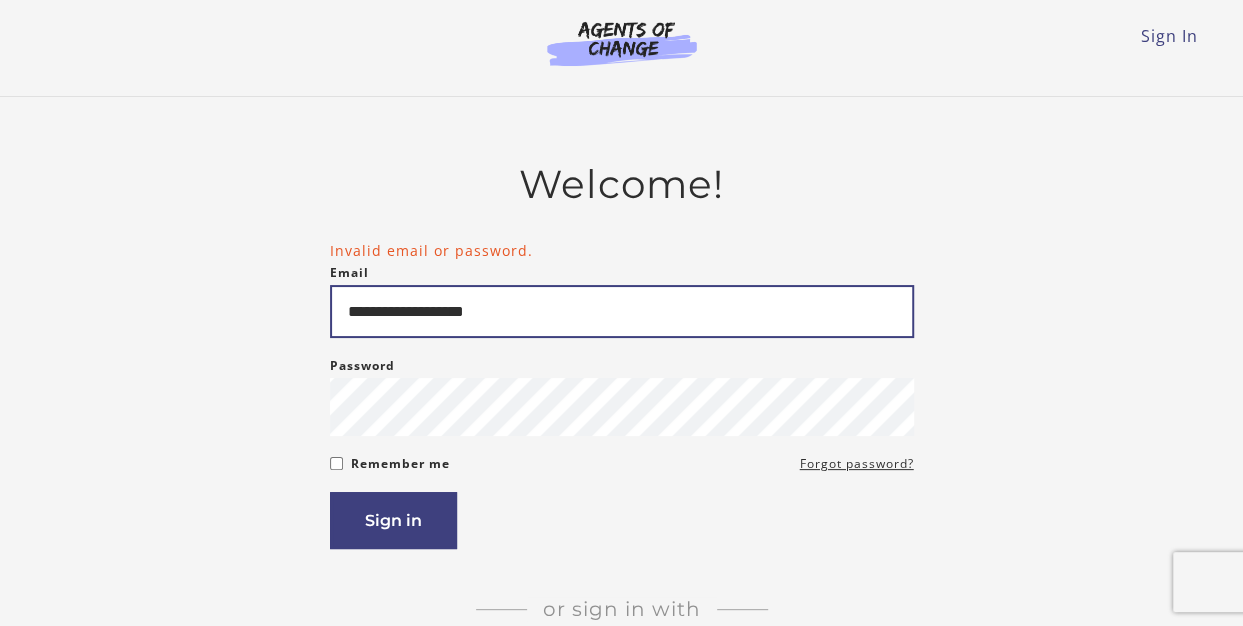 type on "**********" 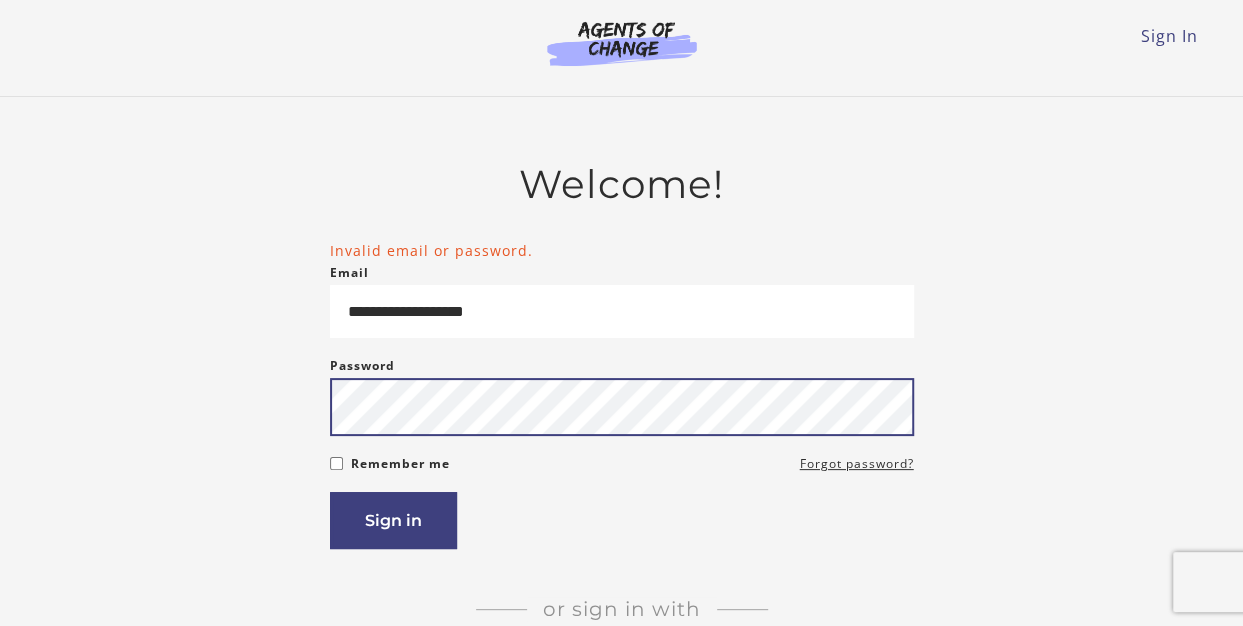 click on "Sign in" at bounding box center (393, 520) 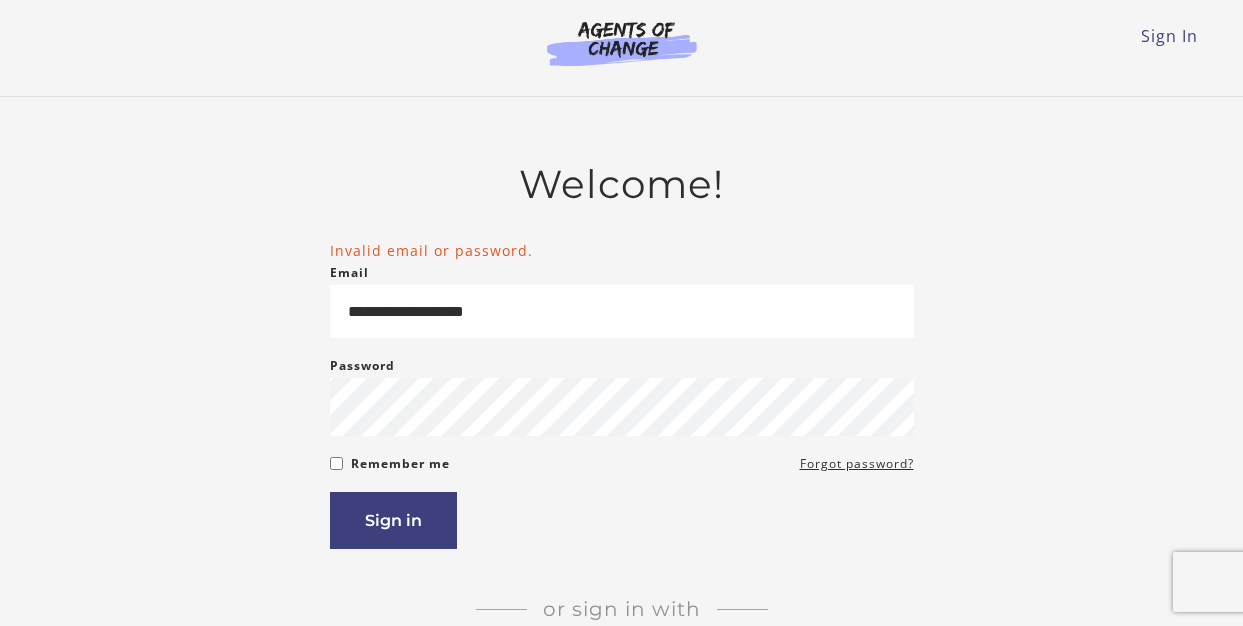scroll, scrollTop: 0, scrollLeft: 0, axis: both 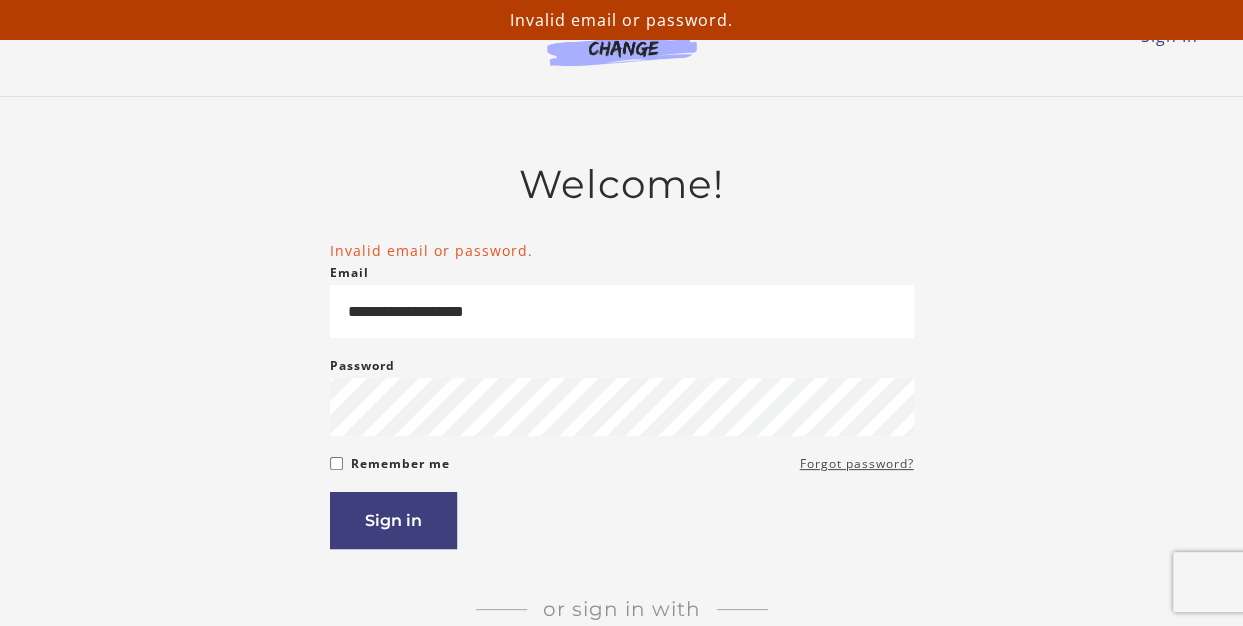 click on "Forgot password?" at bounding box center (857, 464) 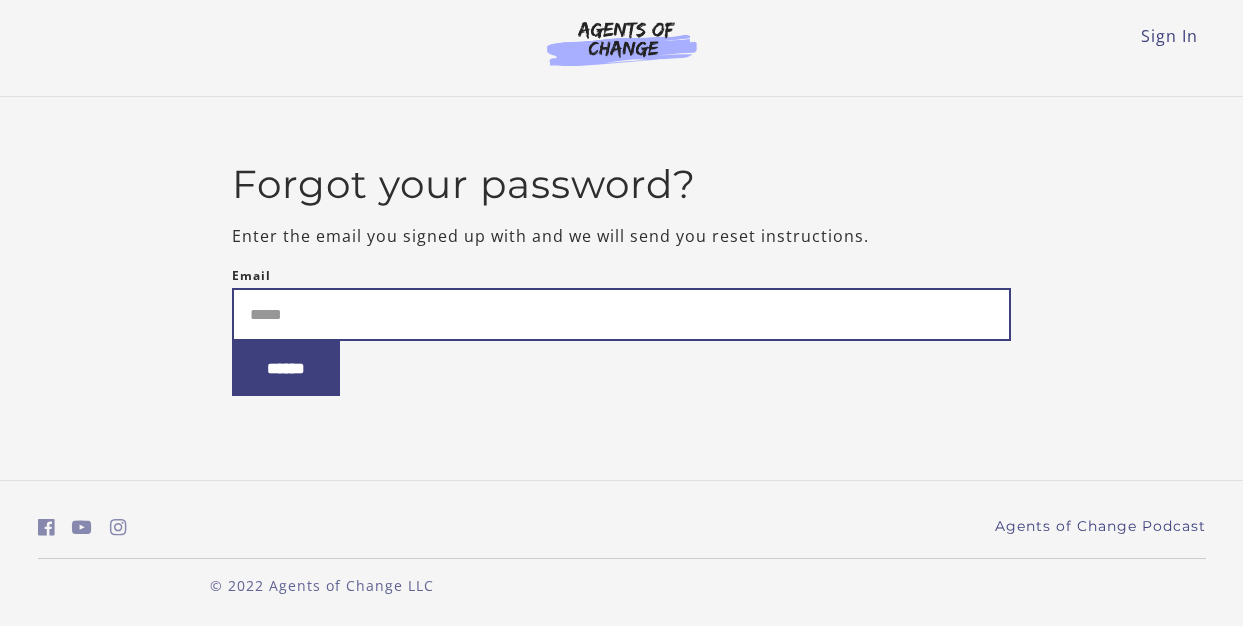 scroll, scrollTop: 0, scrollLeft: 0, axis: both 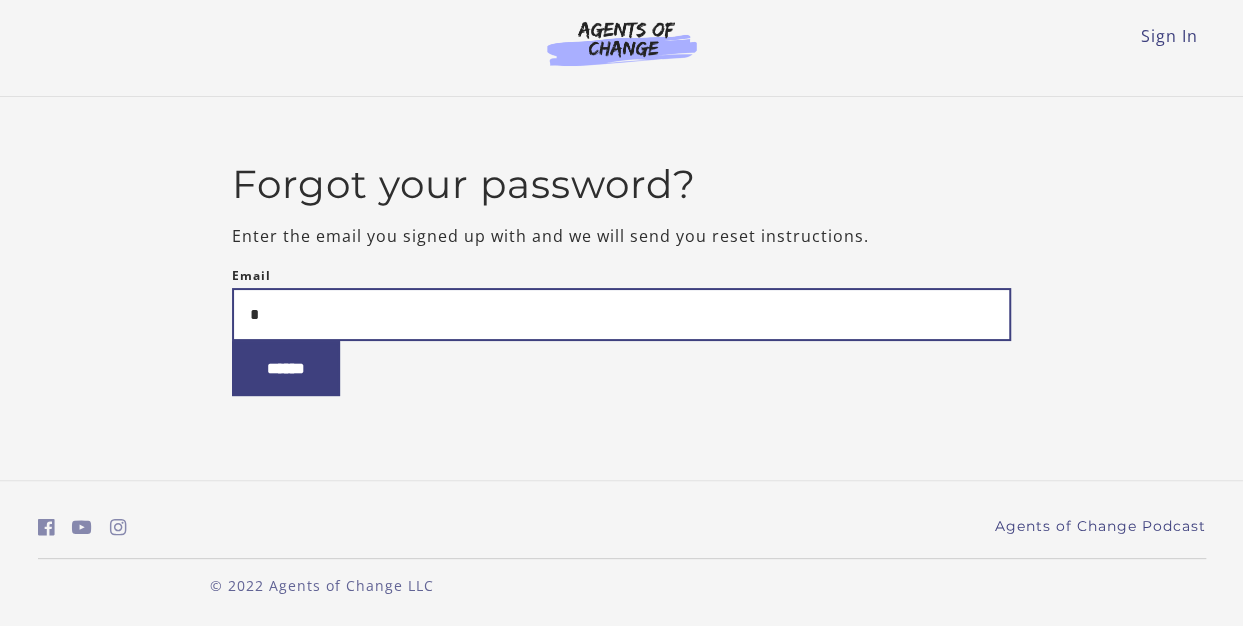 type on "**********" 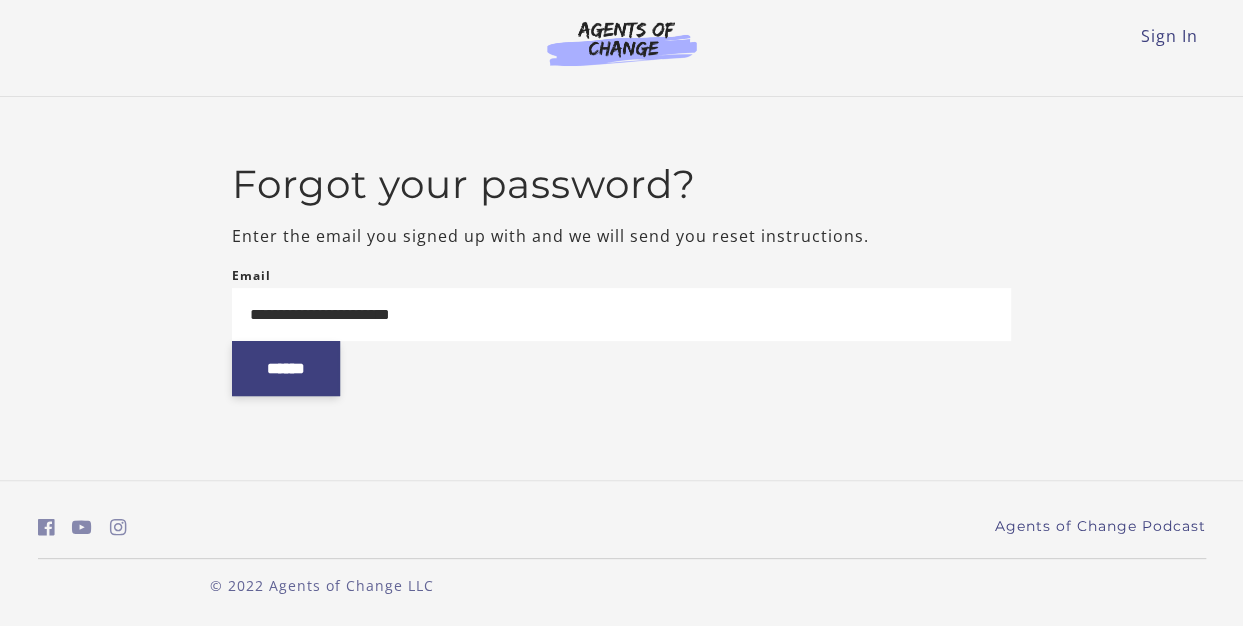 click on "******" at bounding box center [286, 368] 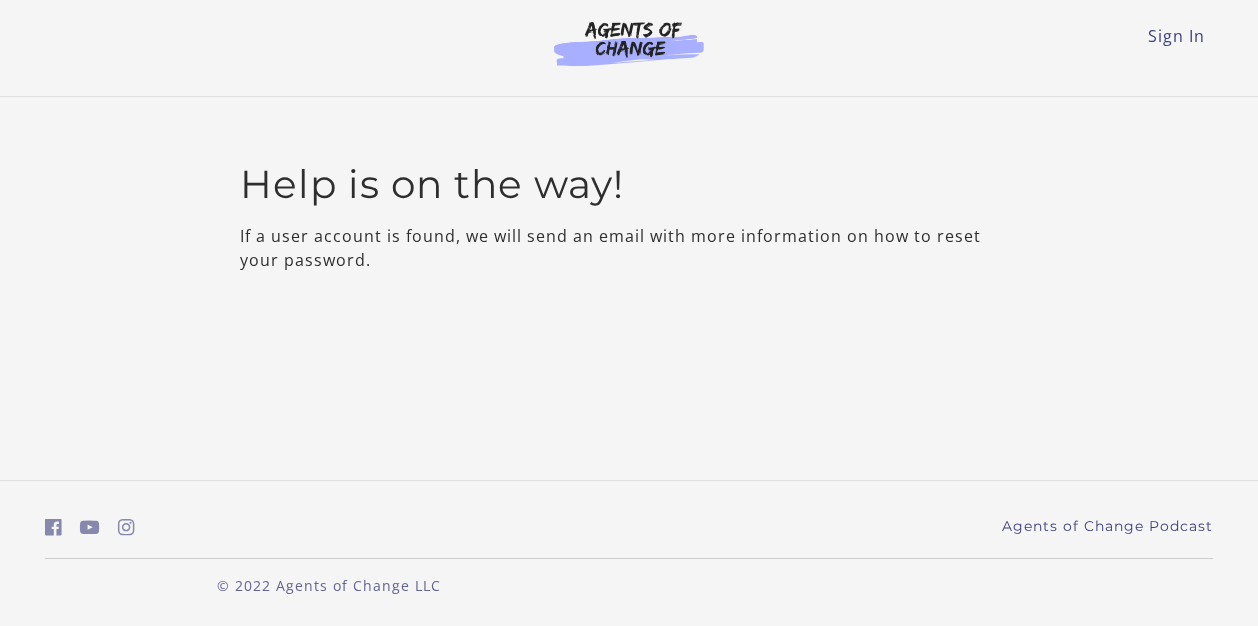 scroll, scrollTop: 0, scrollLeft: 0, axis: both 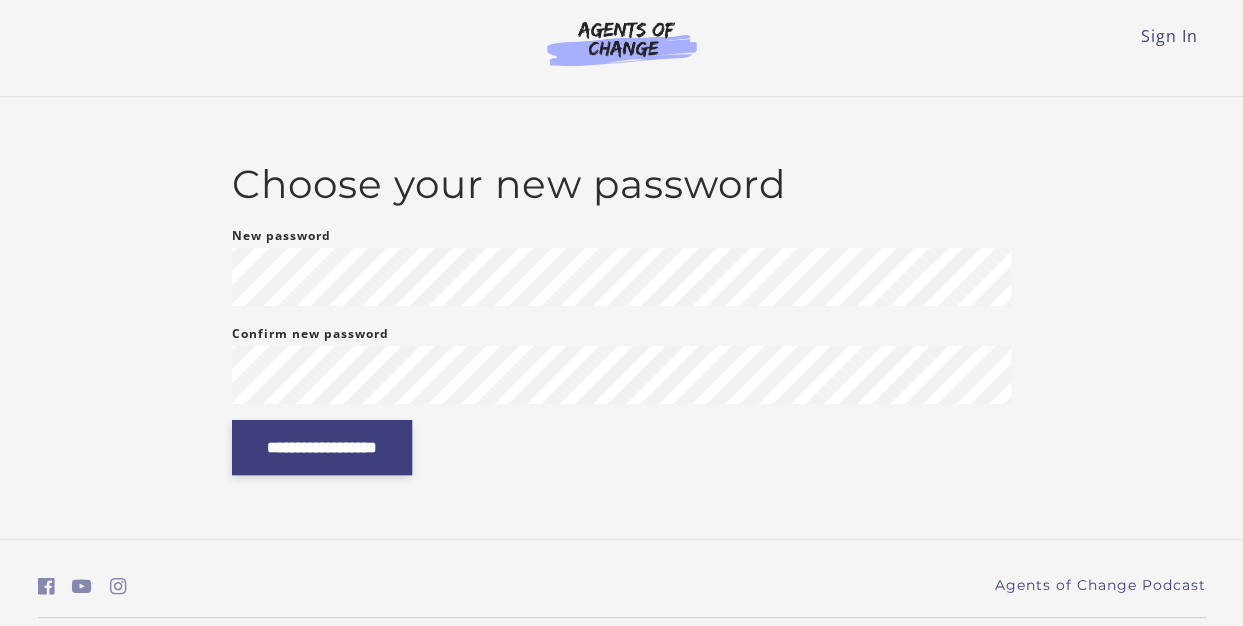 click on "**********" at bounding box center (322, 447) 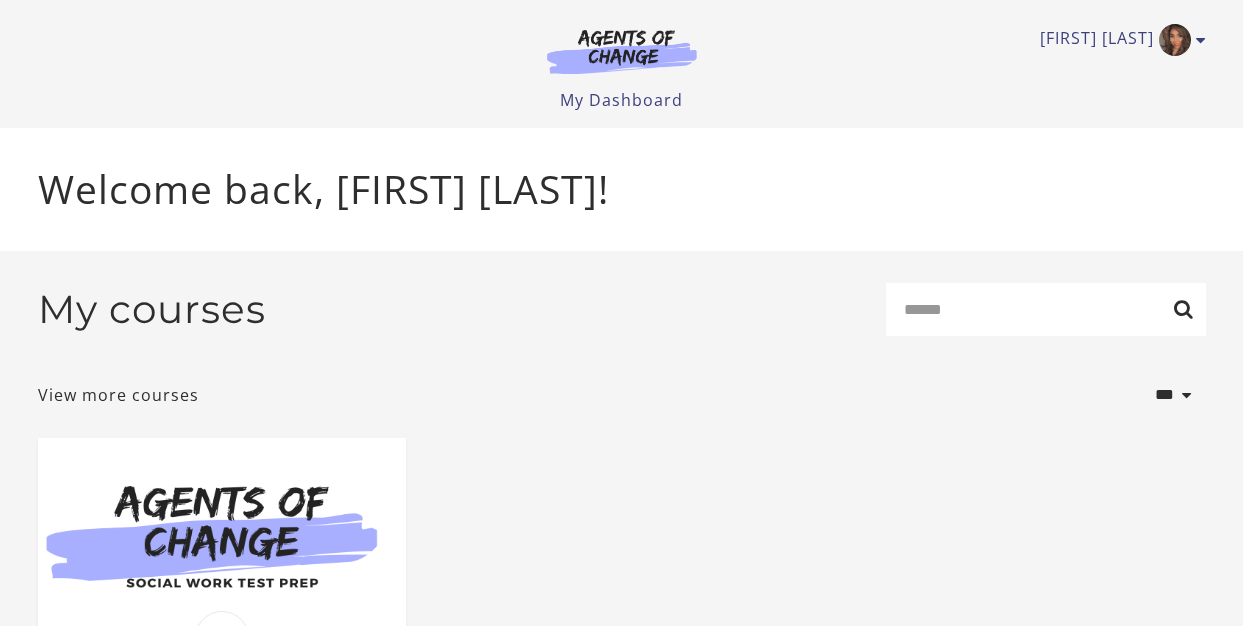 scroll, scrollTop: 0, scrollLeft: 0, axis: both 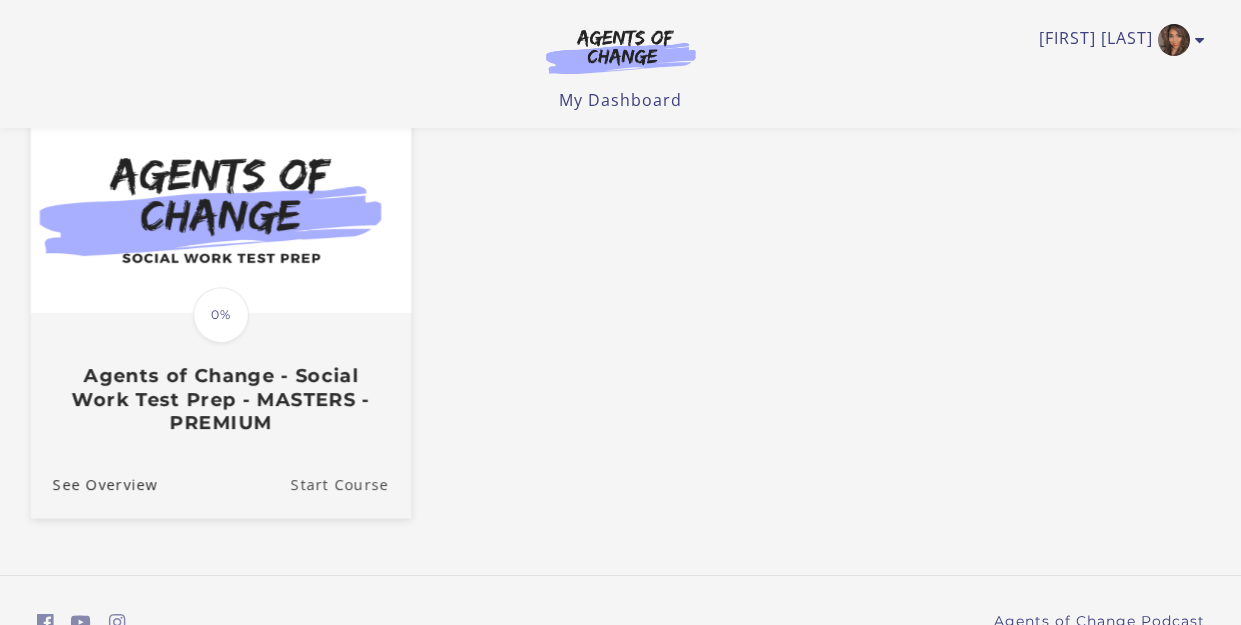 click on "Start Course" at bounding box center [350, 483] 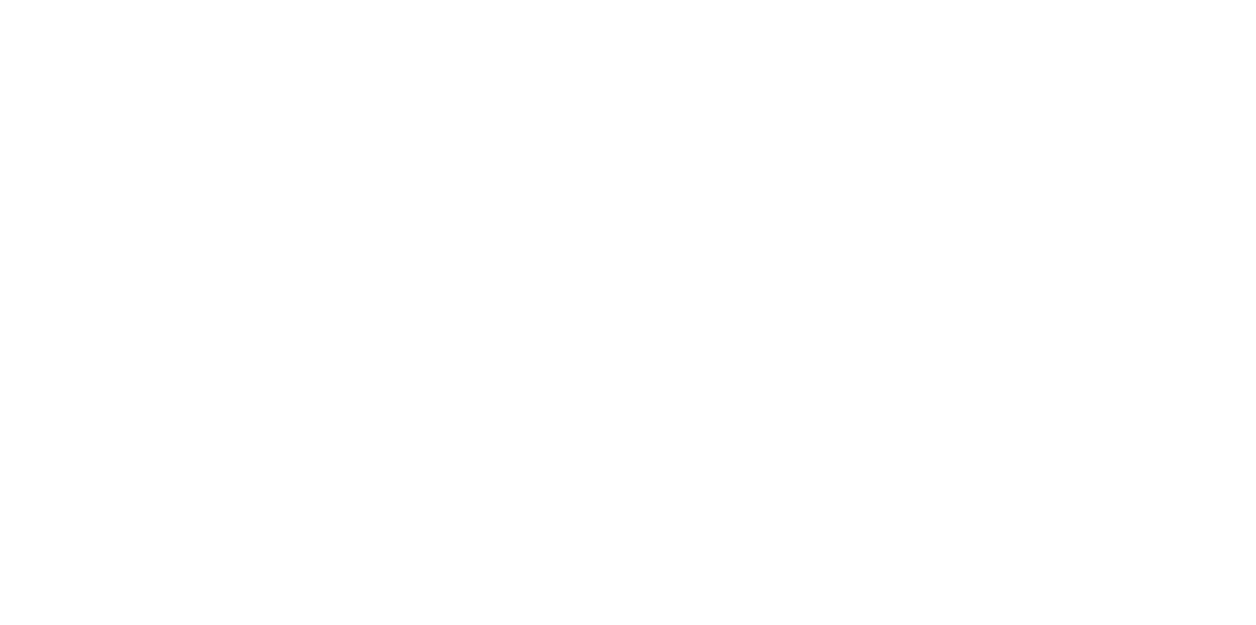 scroll, scrollTop: 0, scrollLeft: 0, axis: both 